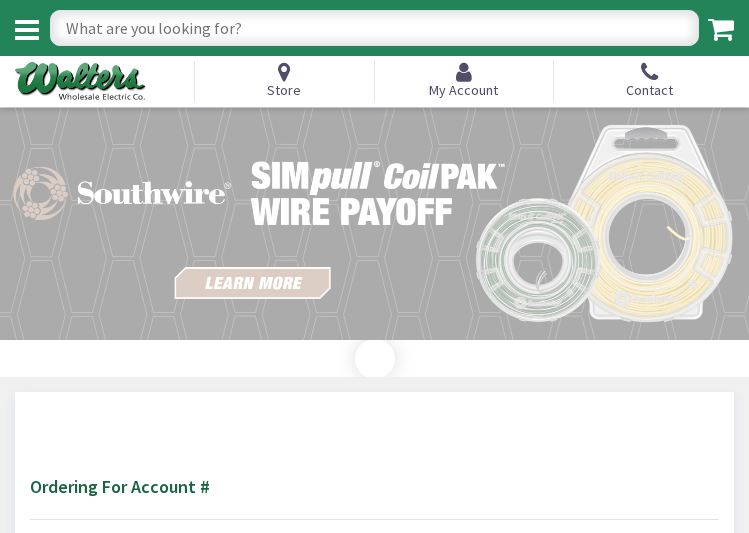 scroll, scrollTop: 0, scrollLeft: 0, axis: both 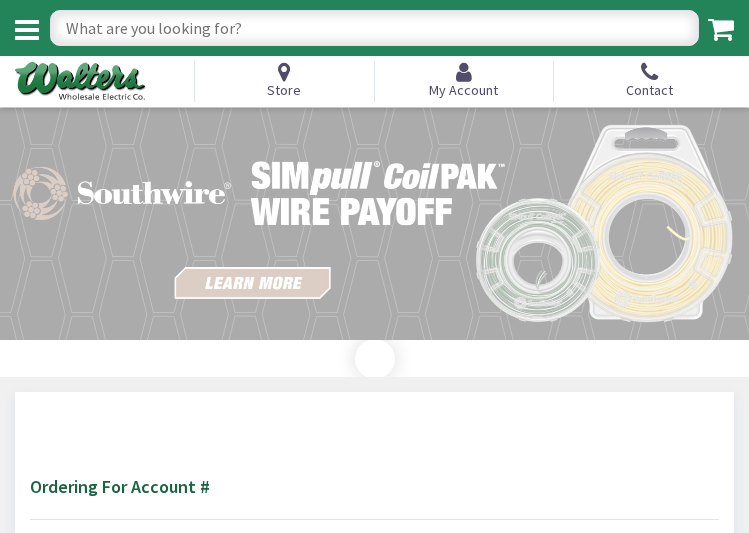 click at bounding box center (374, 28) 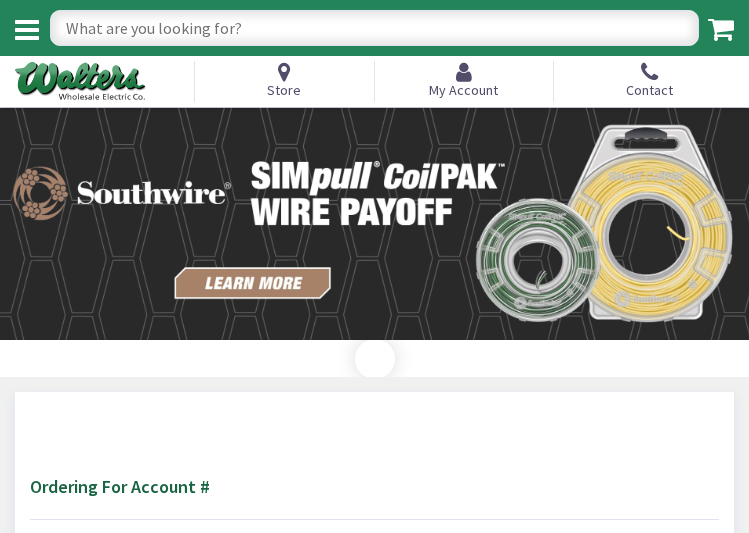 scroll, scrollTop: 0, scrollLeft: 0, axis: both 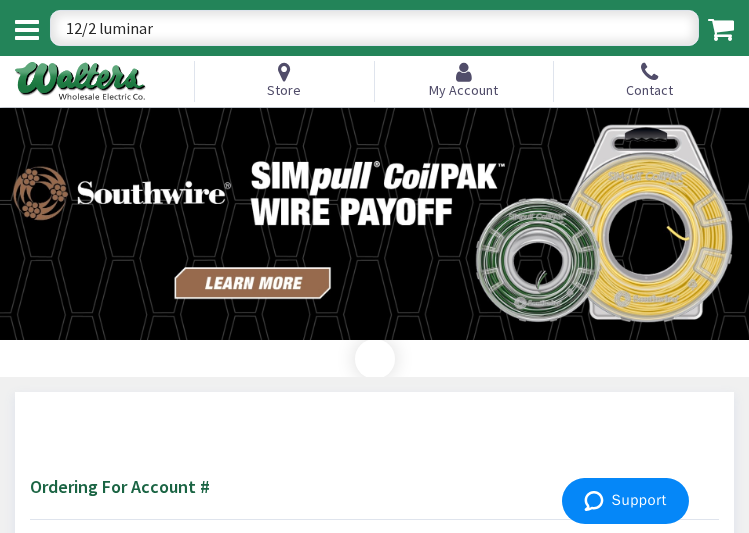 type on "12/2 luminary" 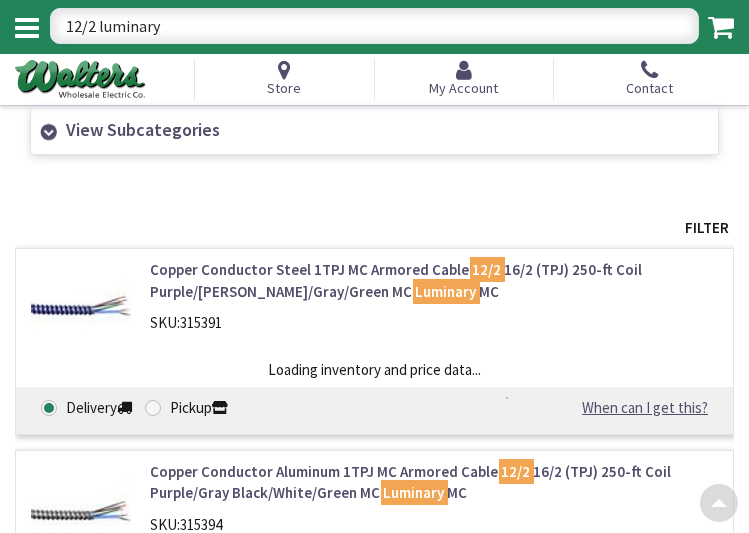 scroll, scrollTop: 0, scrollLeft: 0, axis: both 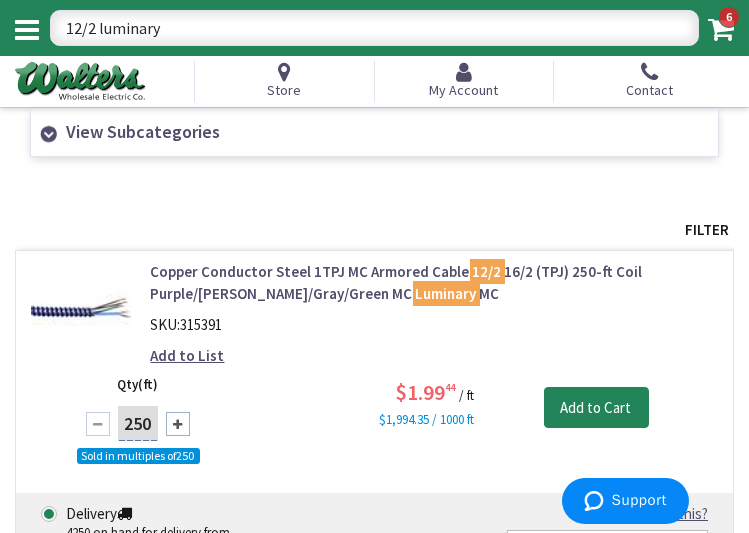 drag, startPoint x: 162, startPoint y: 23, endPoint x: 58, endPoint y: 33, distance: 104.47966 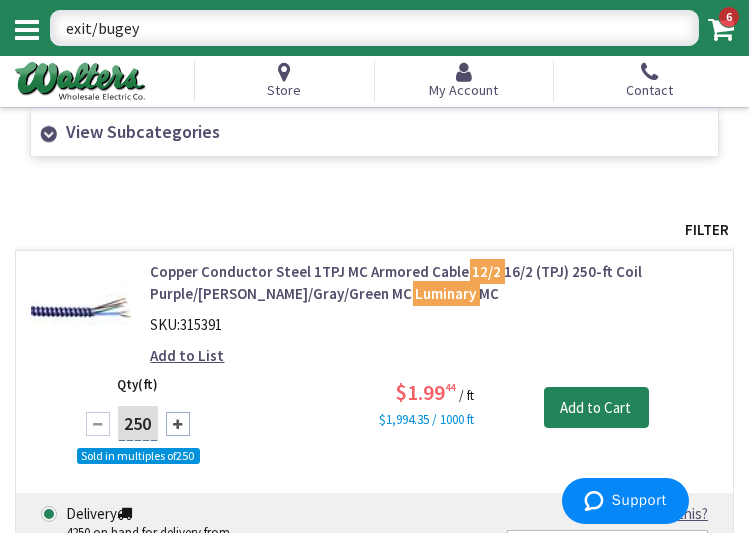 type on "exit/bugeye" 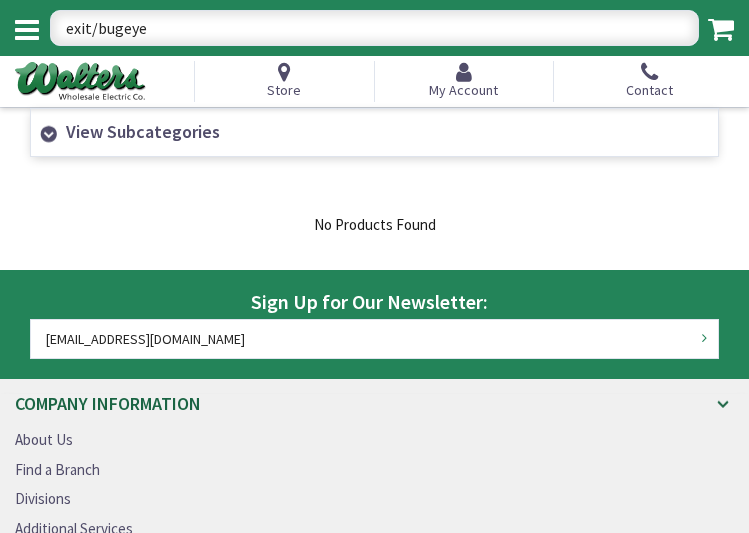 scroll, scrollTop: 0, scrollLeft: 0, axis: both 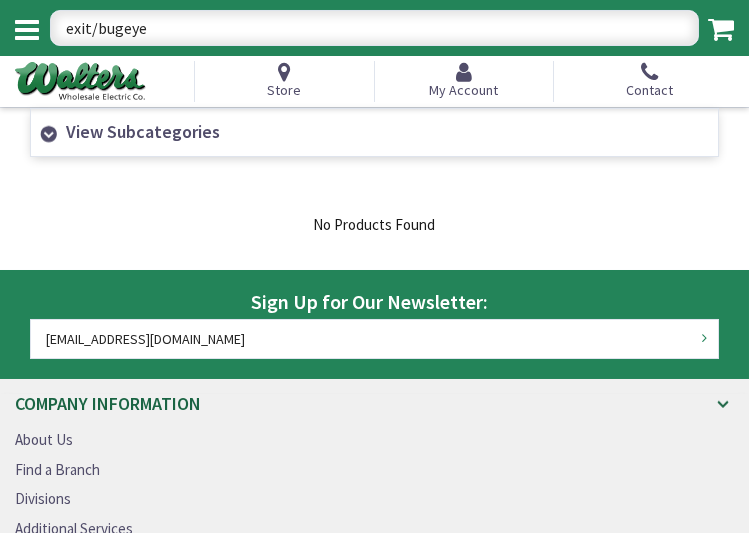 click on "exit/bugeye" at bounding box center (374, 28) 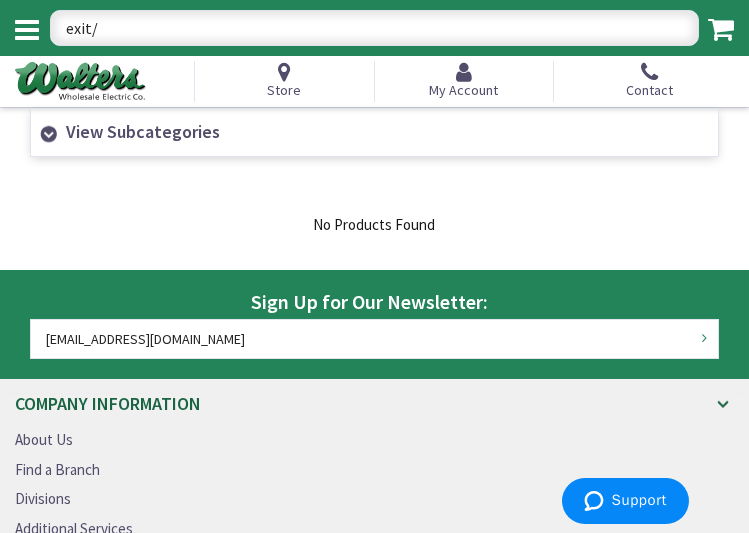type on "exit" 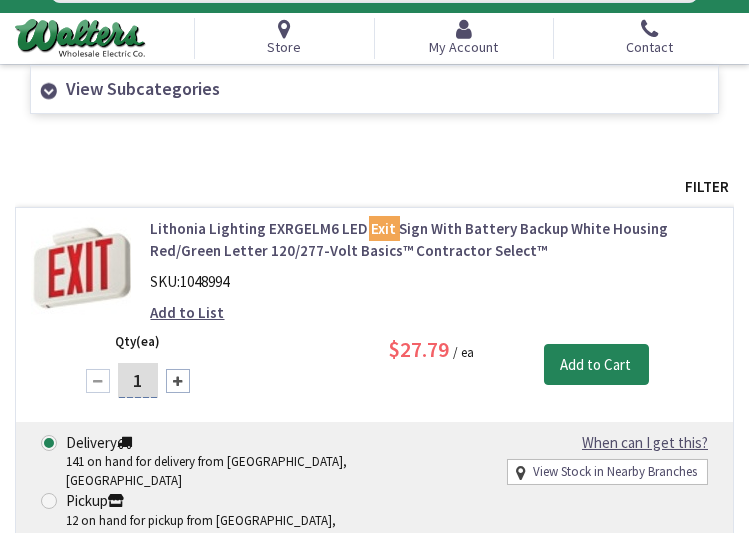 scroll, scrollTop: 100, scrollLeft: 0, axis: vertical 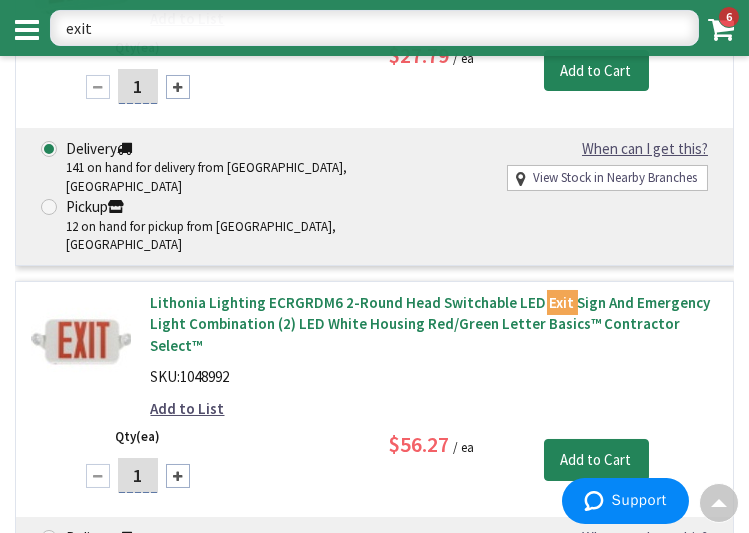 click on "Lithonia Lighting ECRGRDM6 2-Round Head Switchable LED  Exit  Sign And Emergency Light Combination (2) LED White Housing Red/Green Letter Basics™ Contractor Select™" at bounding box center (435, 324) 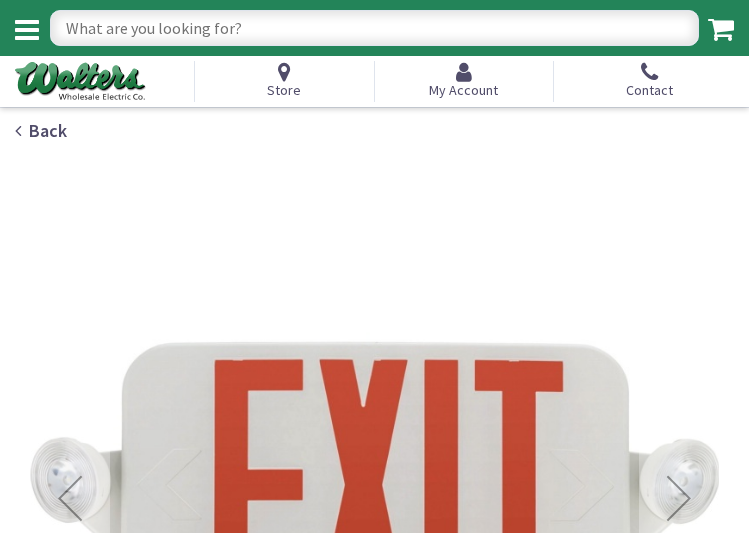 scroll, scrollTop: 0, scrollLeft: 0, axis: both 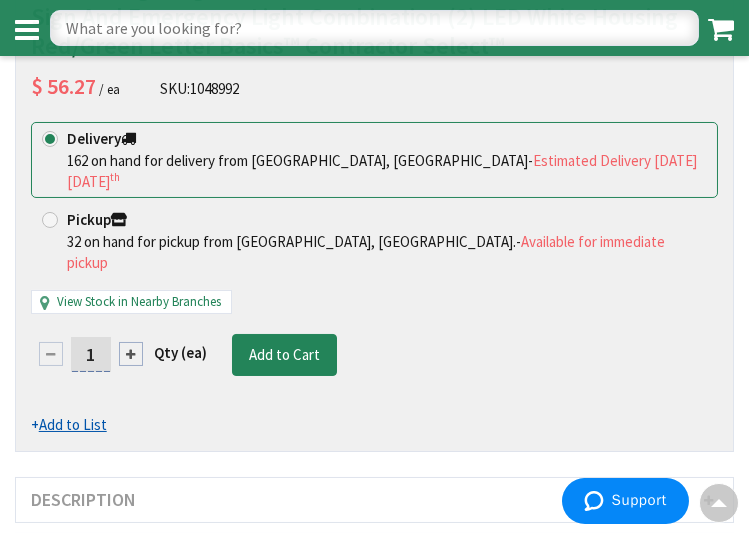 click on "View Stock in Nearby Branches" at bounding box center [139, 302] 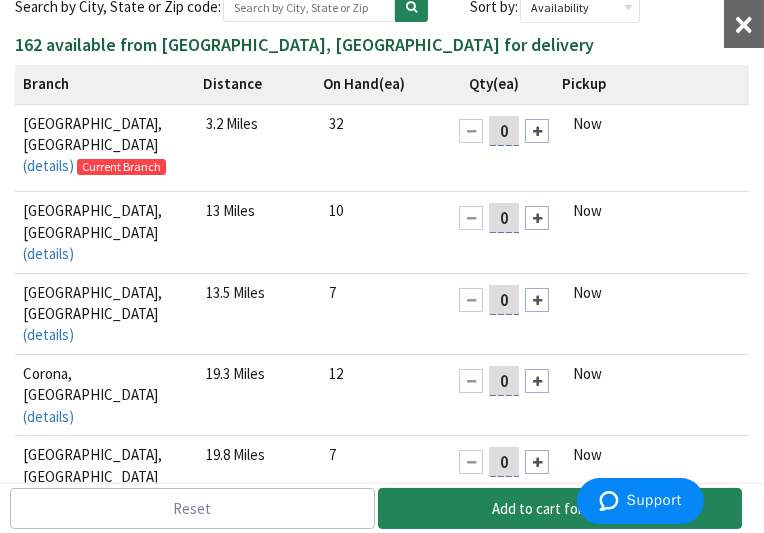 scroll, scrollTop: 0, scrollLeft: 0, axis: both 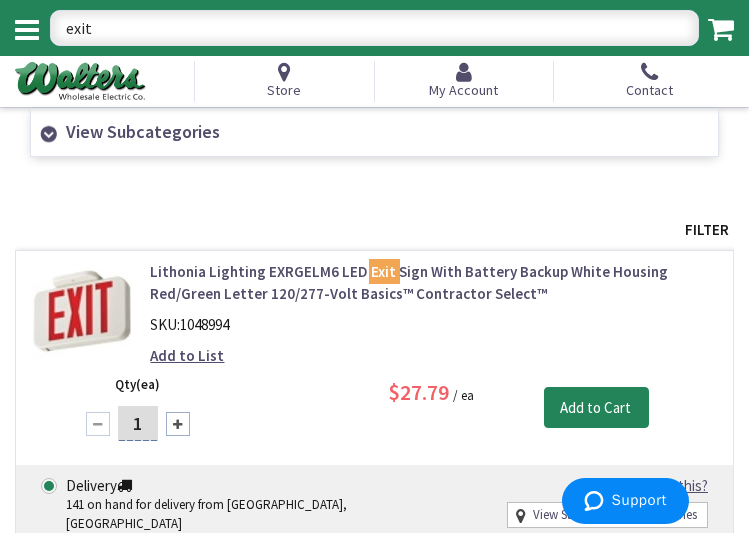 drag, startPoint x: 92, startPoint y: 26, endPoint x: 41, endPoint y: 28, distance: 51.0392 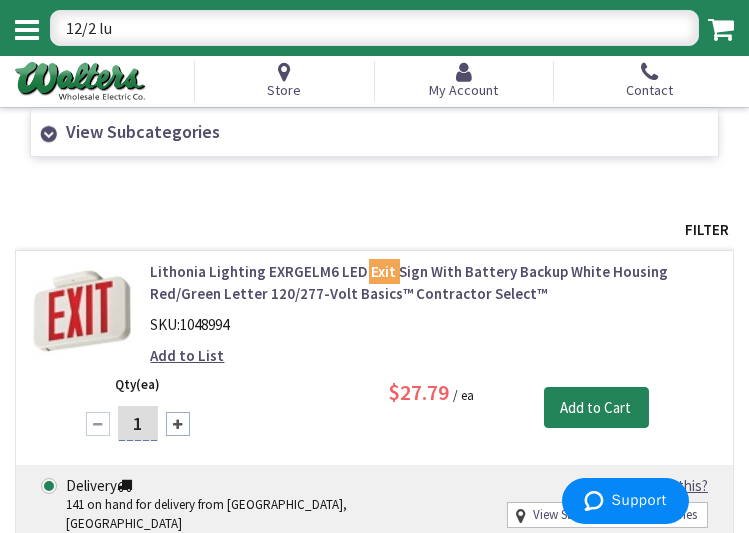 scroll, scrollTop: 0, scrollLeft: 0, axis: both 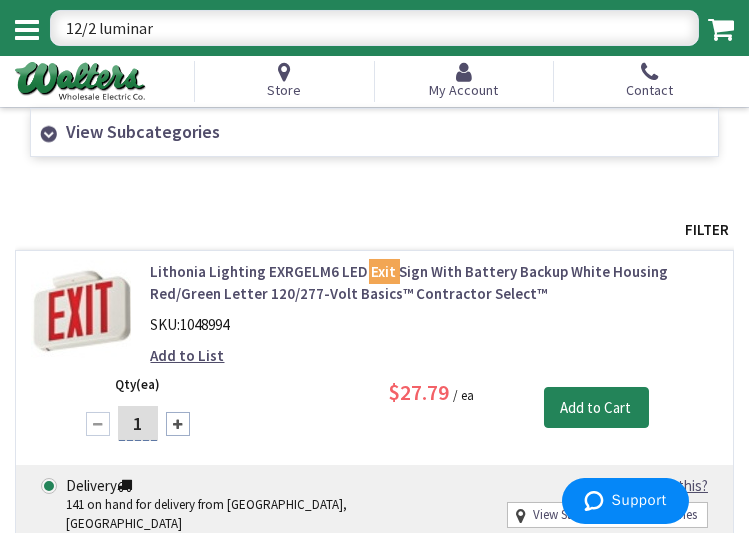type on "12/2 luminary" 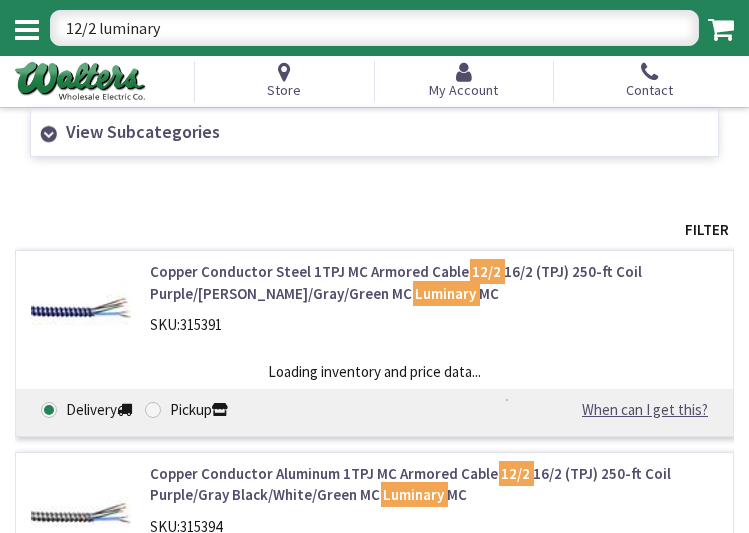 scroll, scrollTop: 100, scrollLeft: 0, axis: vertical 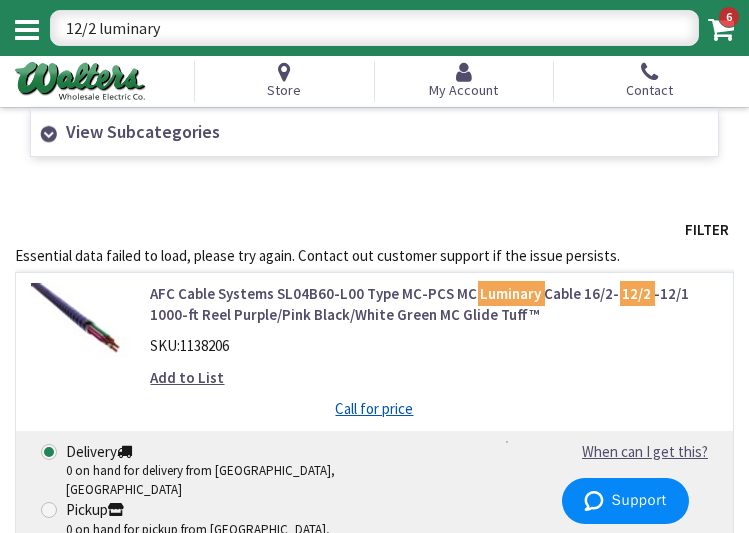 click on "12/2 luminary" at bounding box center [374, 28] 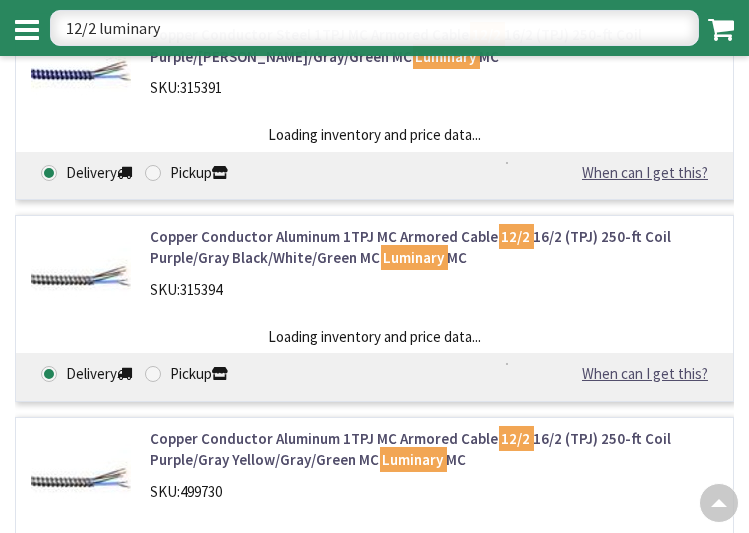 scroll, scrollTop: 300, scrollLeft: 0, axis: vertical 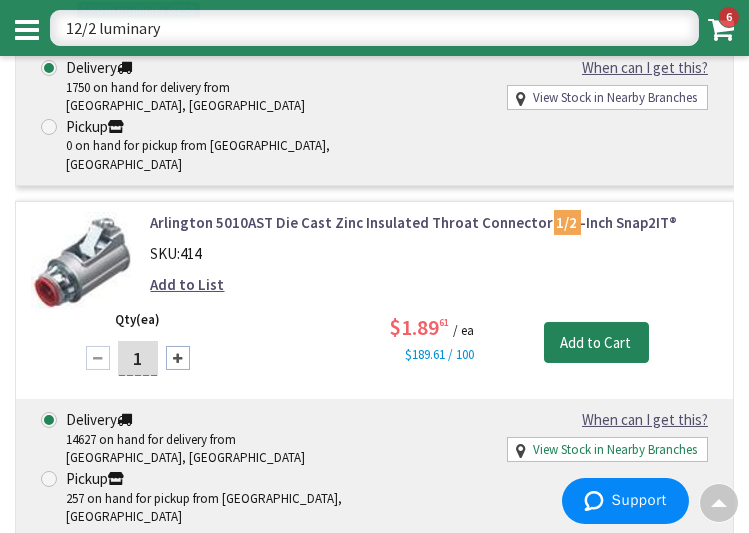 click on "View Stock in Nearby Branches" at bounding box center [615, 450] 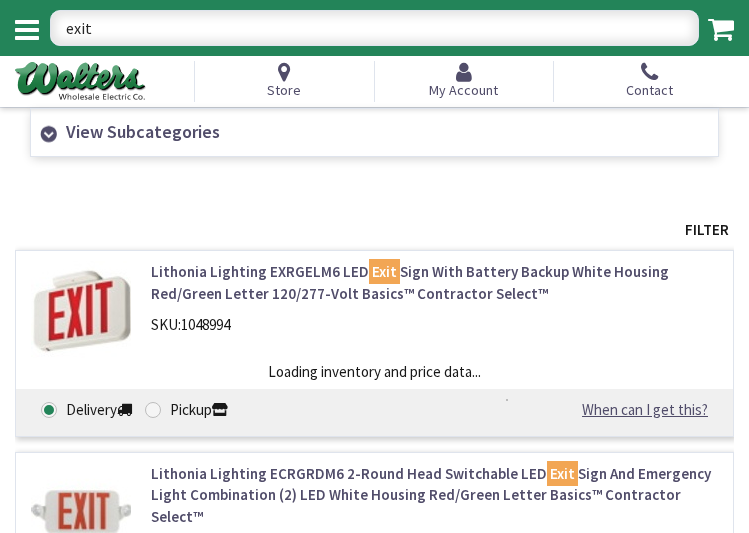 scroll, scrollTop: 0, scrollLeft: 0, axis: both 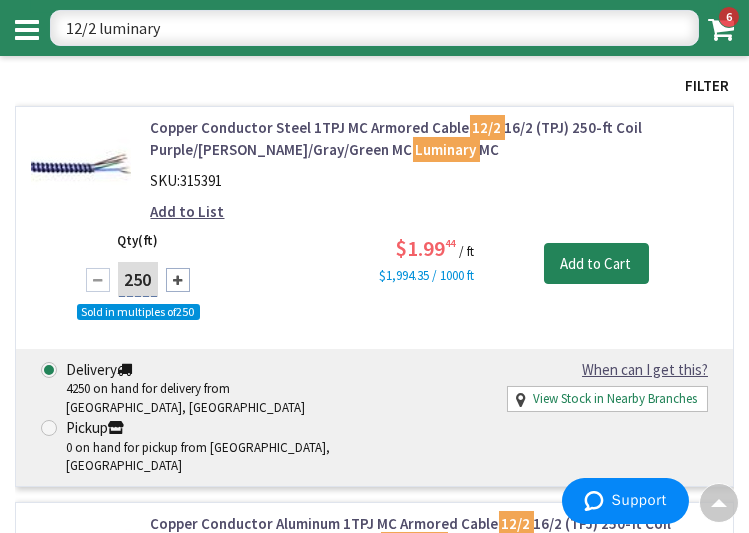 click on "View Stock in Nearby Branches" at bounding box center (615, 399) 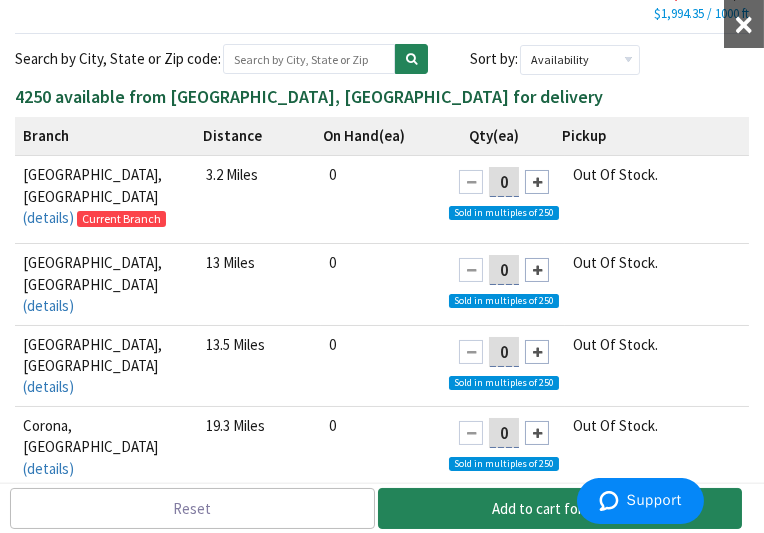 scroll, scrollTop: 0, scrollLeft: 0, axis: both 